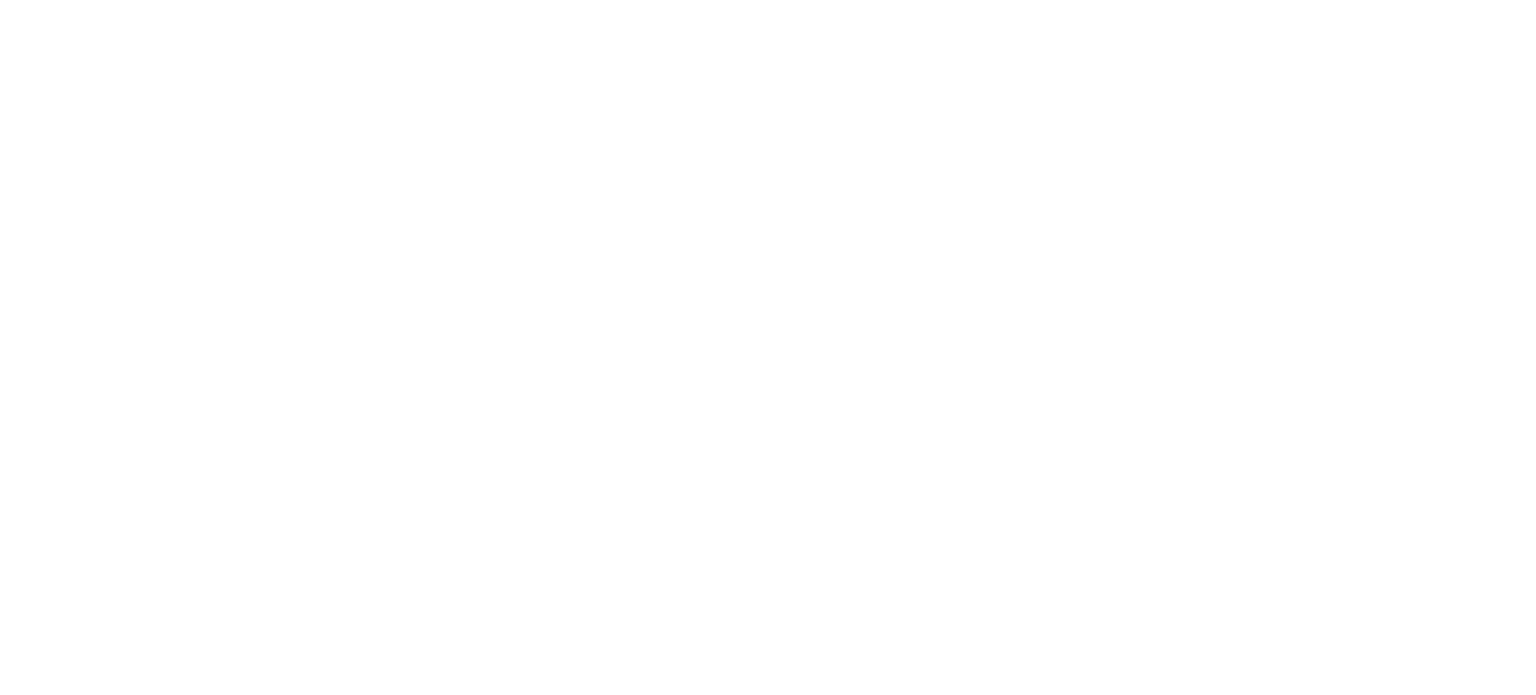 scroll, scrollTop: 0, scrollLeft: 0, axis: both 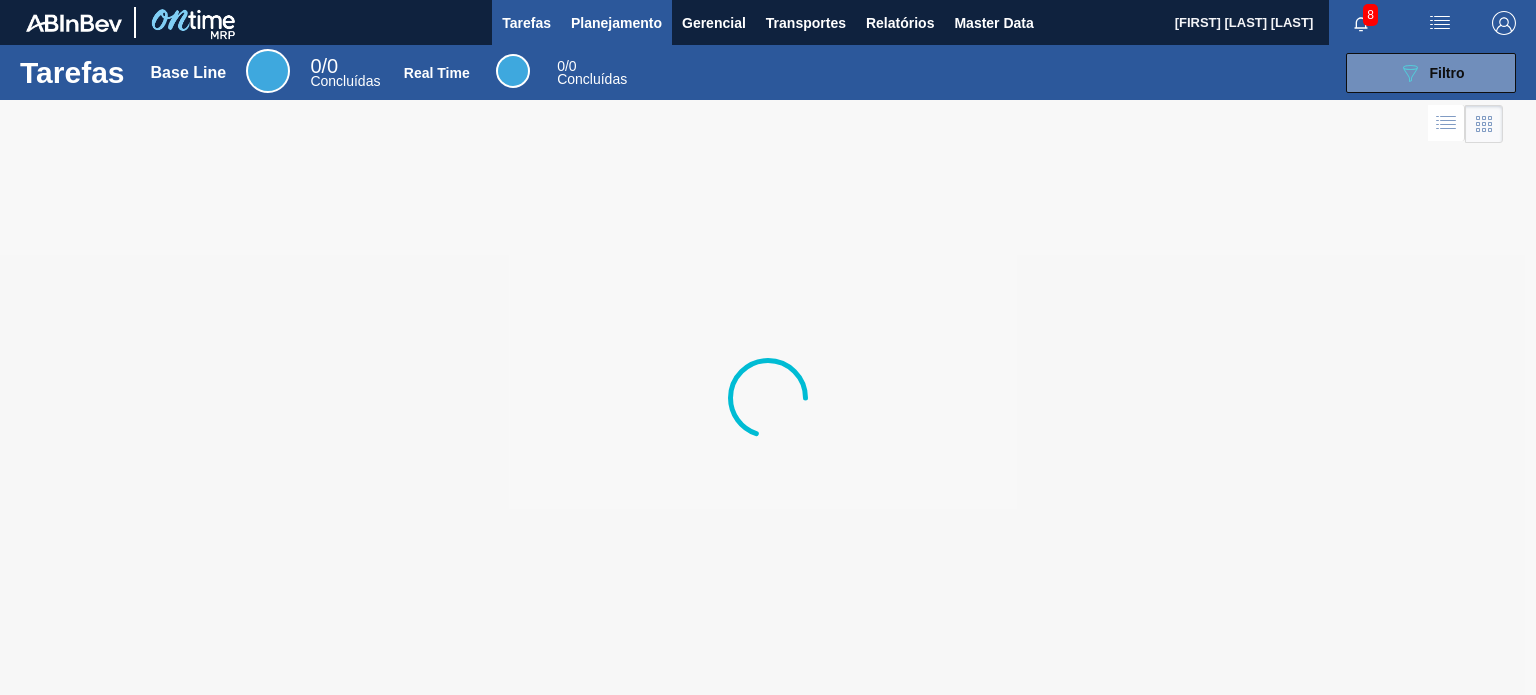click on "Planejamento" at bounding box center [616, 23] 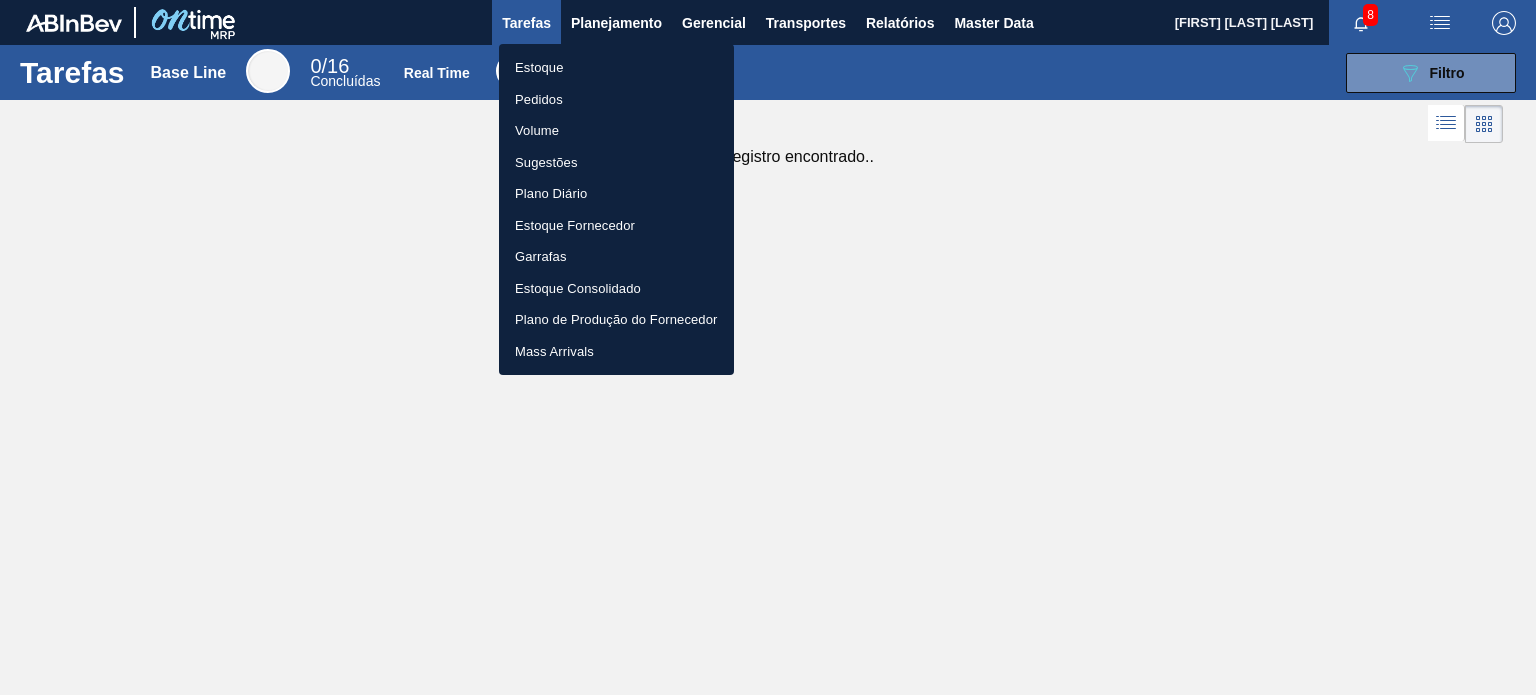 click on "Pedidos" at bounding box center (616, 100) 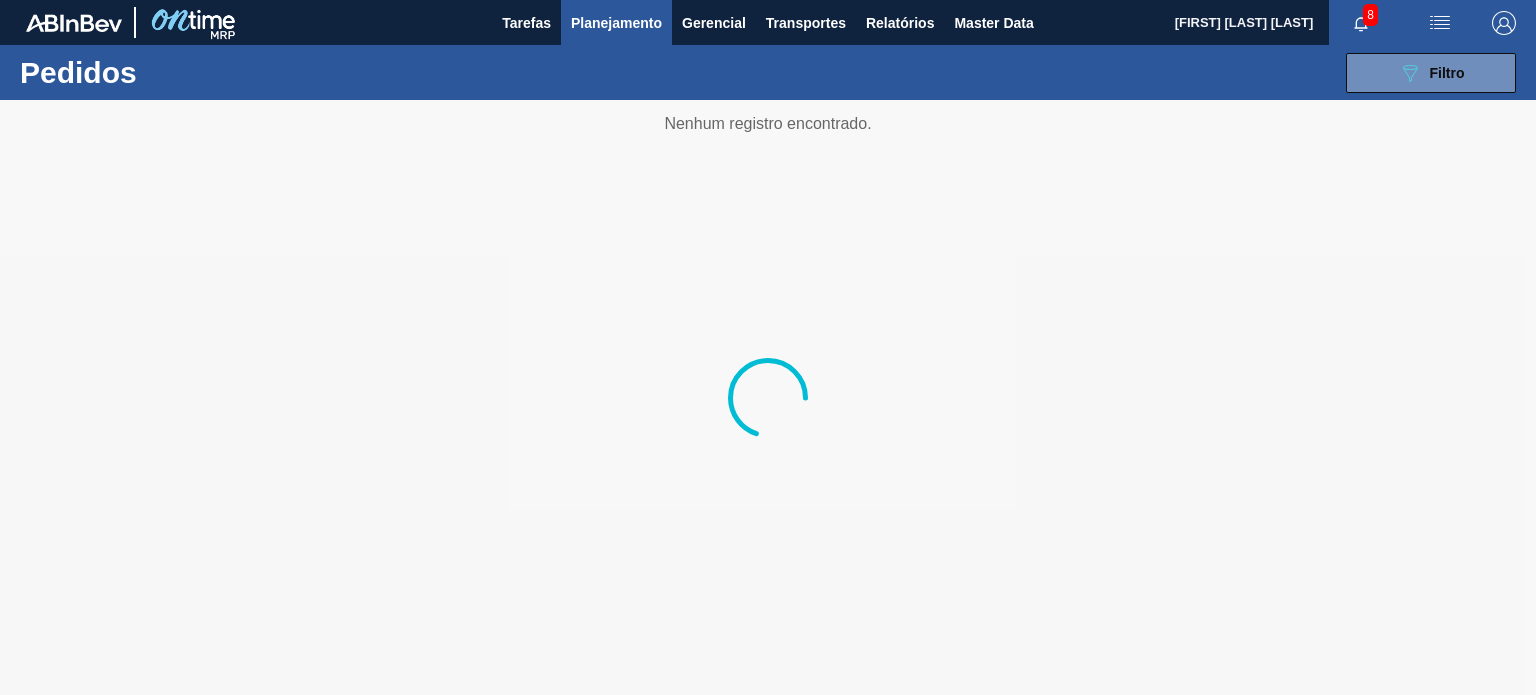 click on "Planejamento" at bounding box center [616, 23] 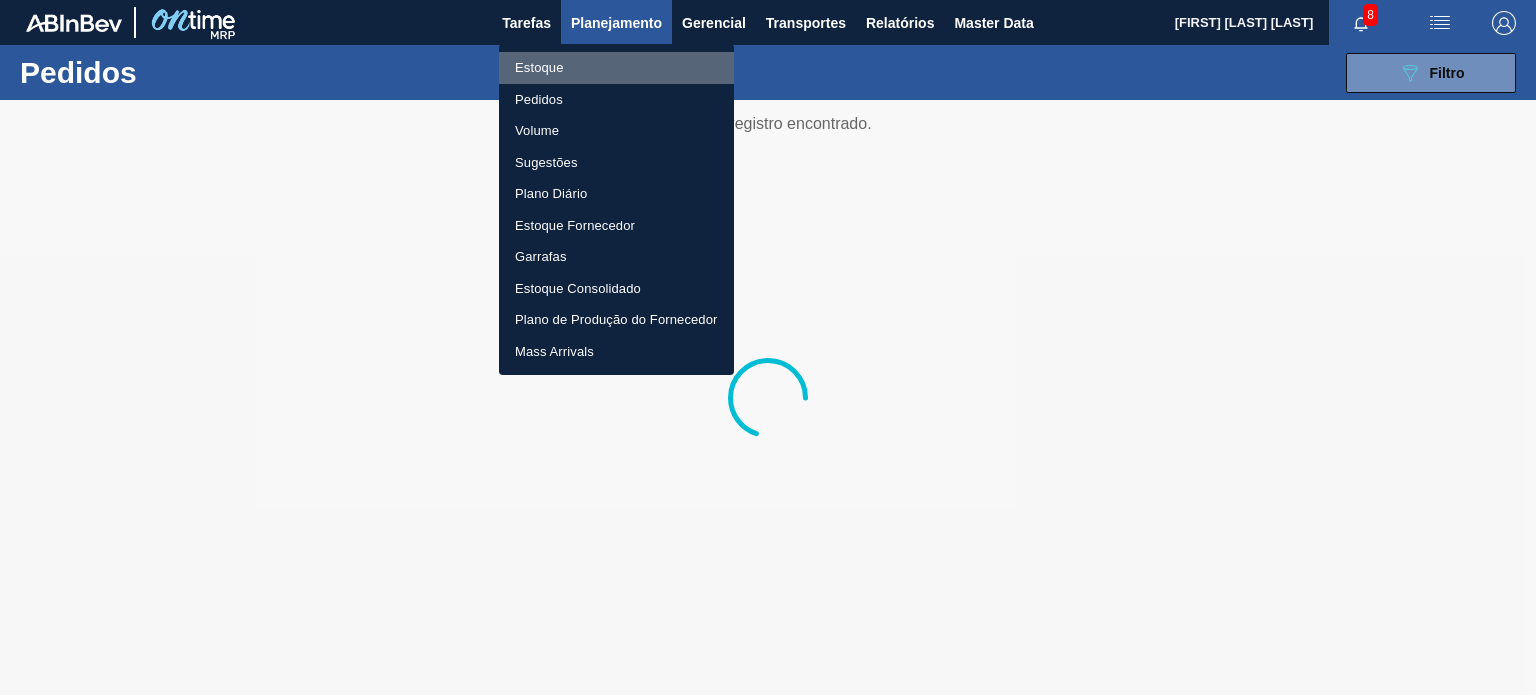 click on "Estoque" at bounding box center (616, 68) 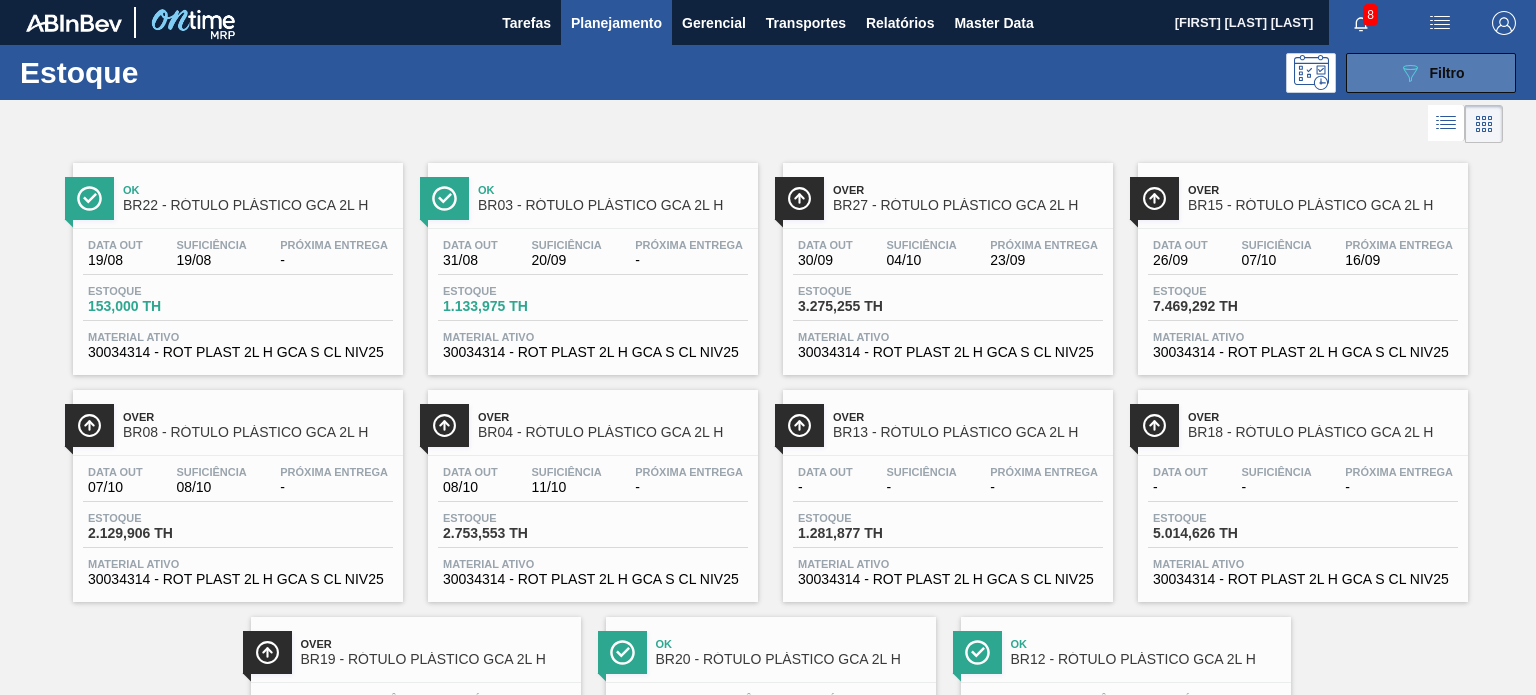 click on "089F7B8B-B2A5-4AFE-B5C0-19BA573D28AC Filtro" at bounding box center (1431, 73) 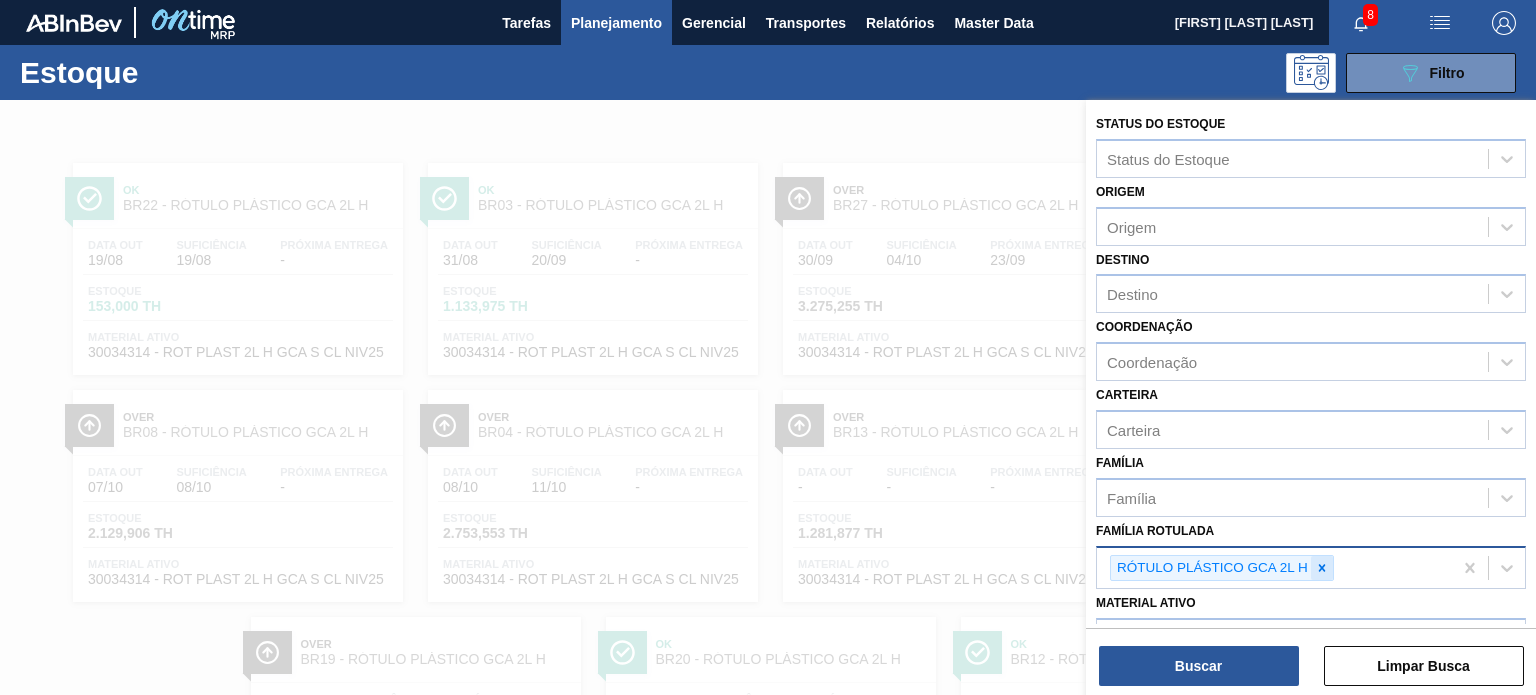 click 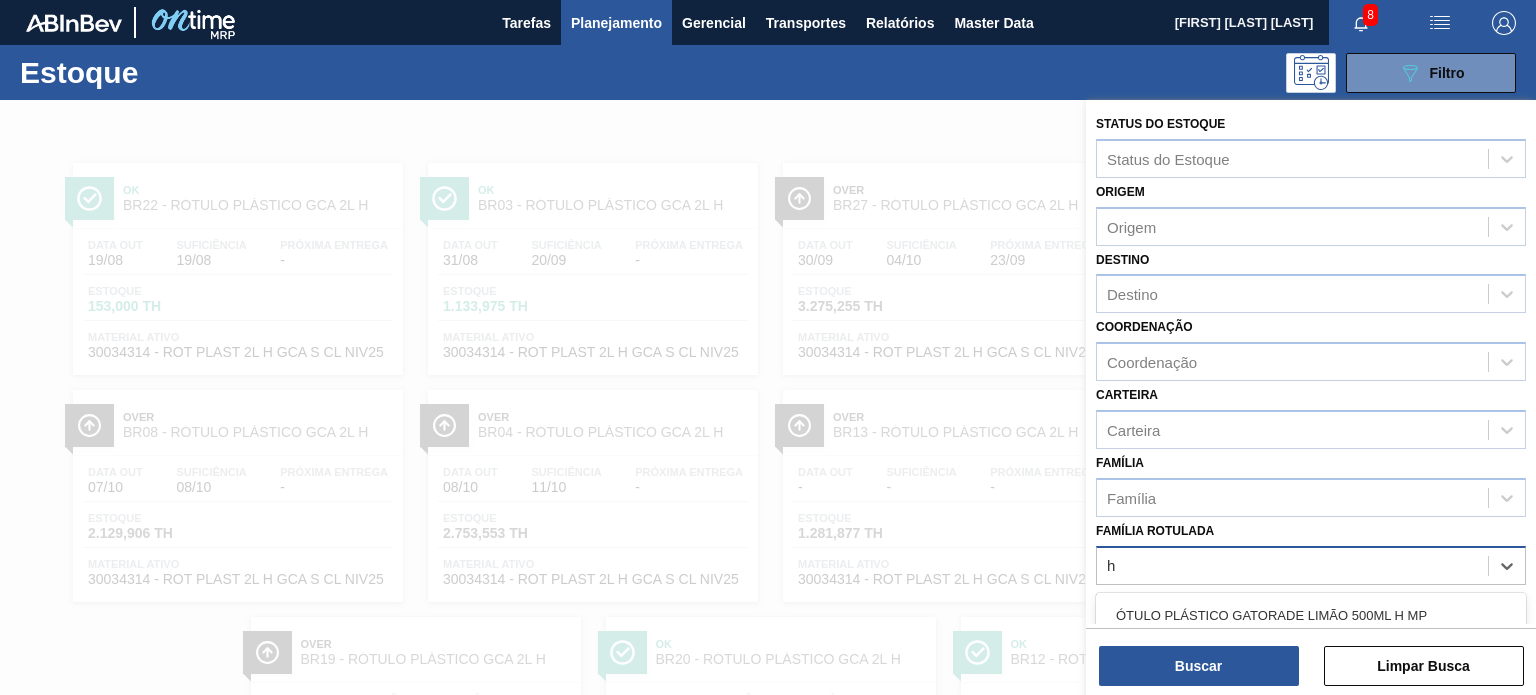 scroll, scrollTop: 181, scrollLeft: 0, axis: vertical 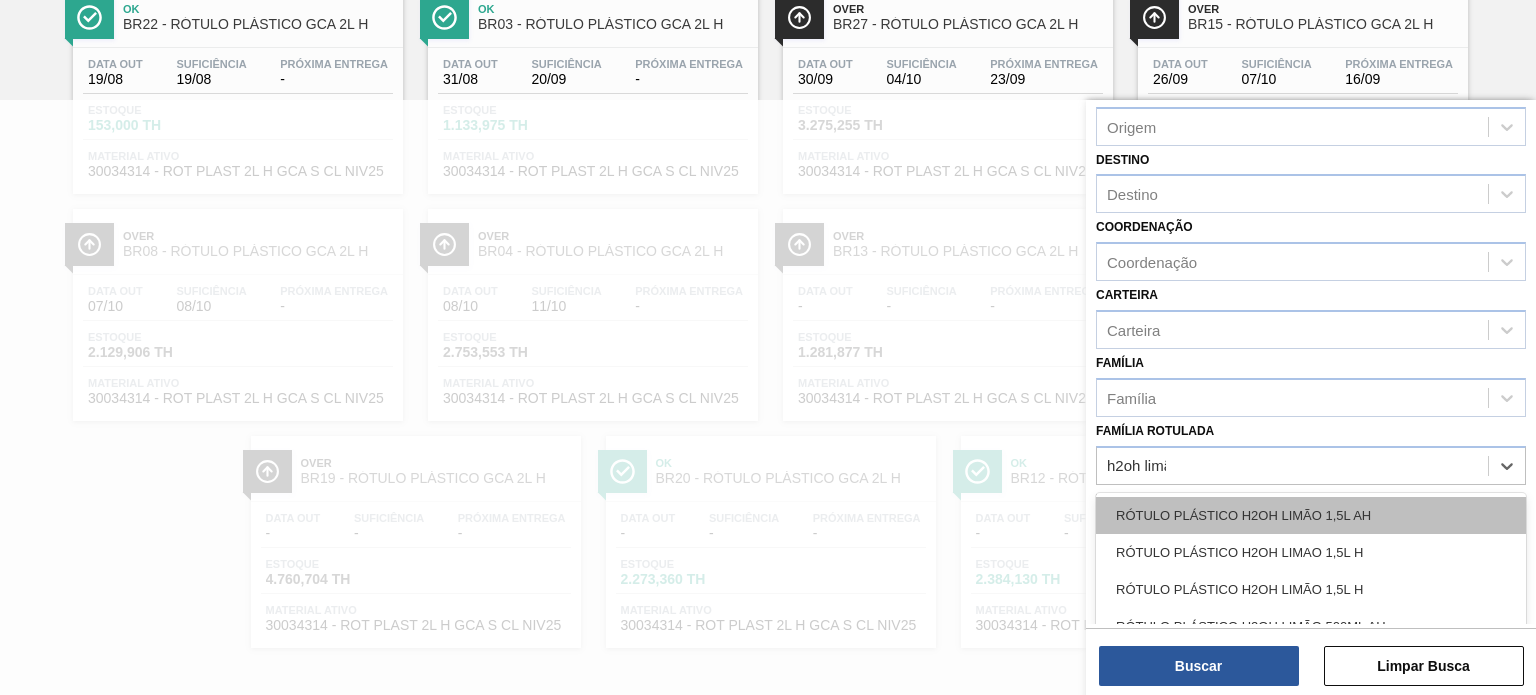 type on "h2oh limão" 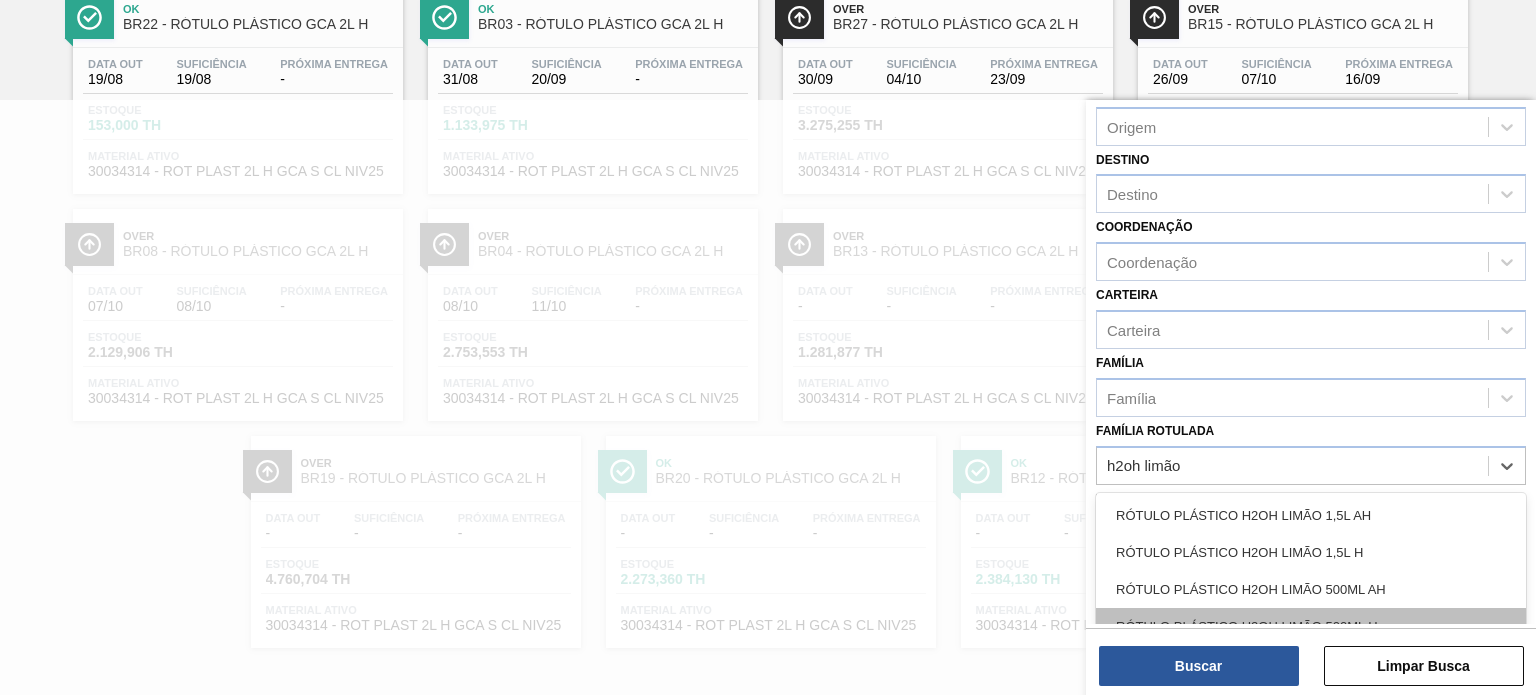 click on "RÓTULO PLÁSTICO H2OH LIMÃO 500ML H" at bounding box center [1311, 626] 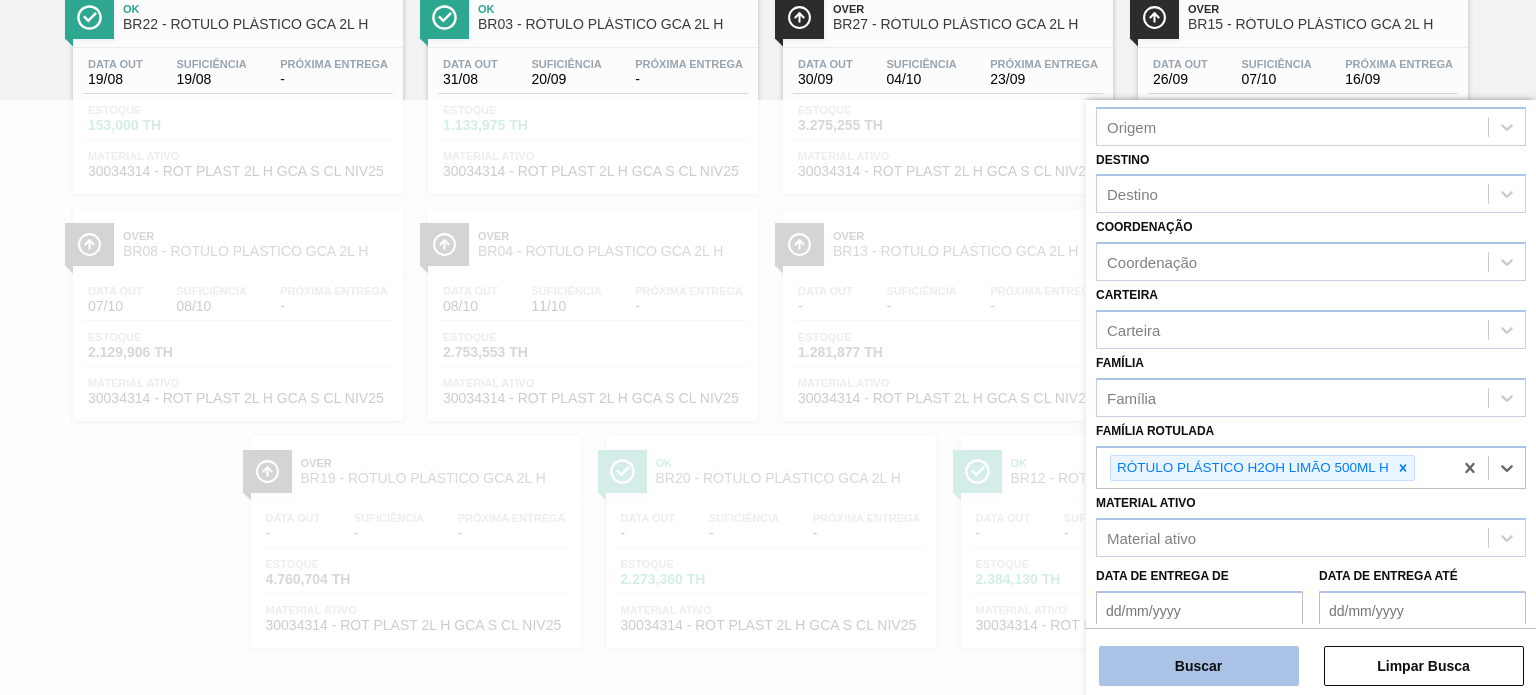 click on "Buscar" at bounding box center [1199, 666] 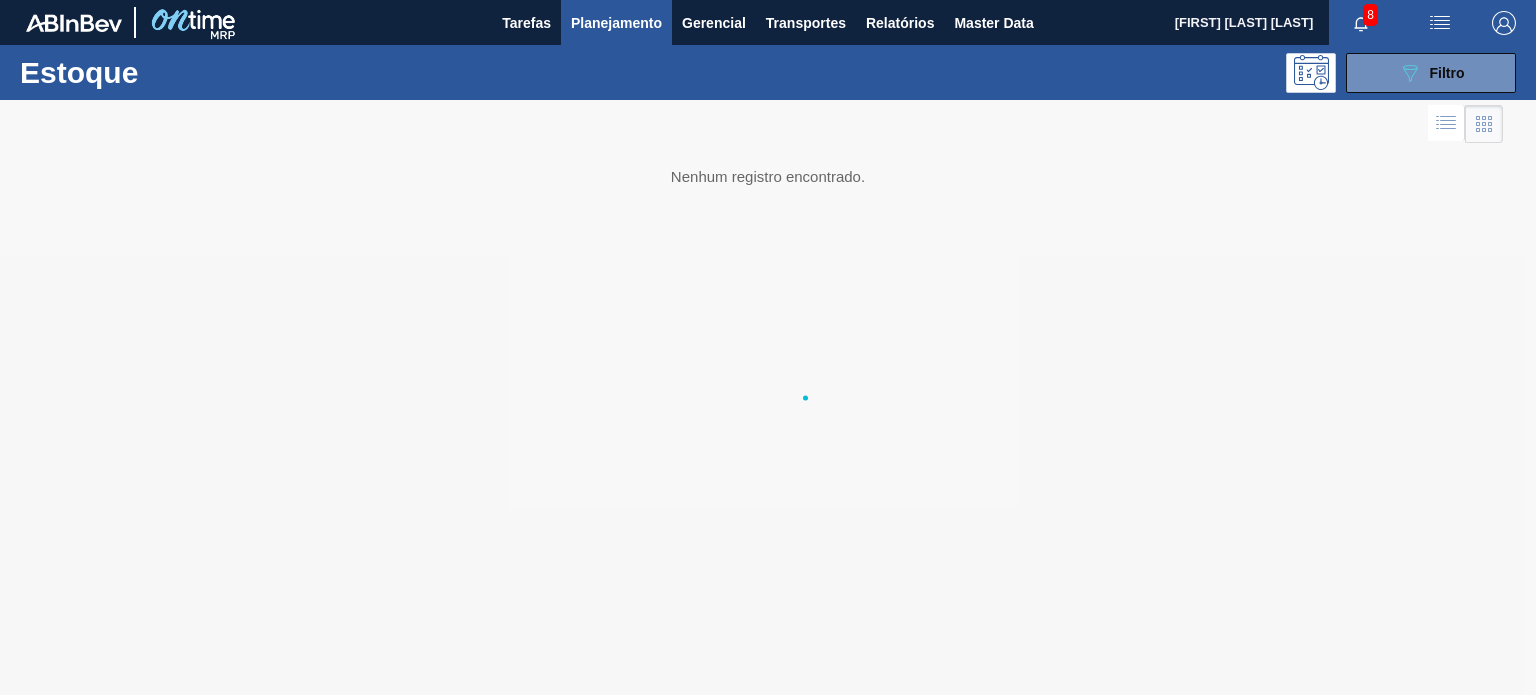 scroll, scrollTop: 0, scrollLeft: 0, axis: both 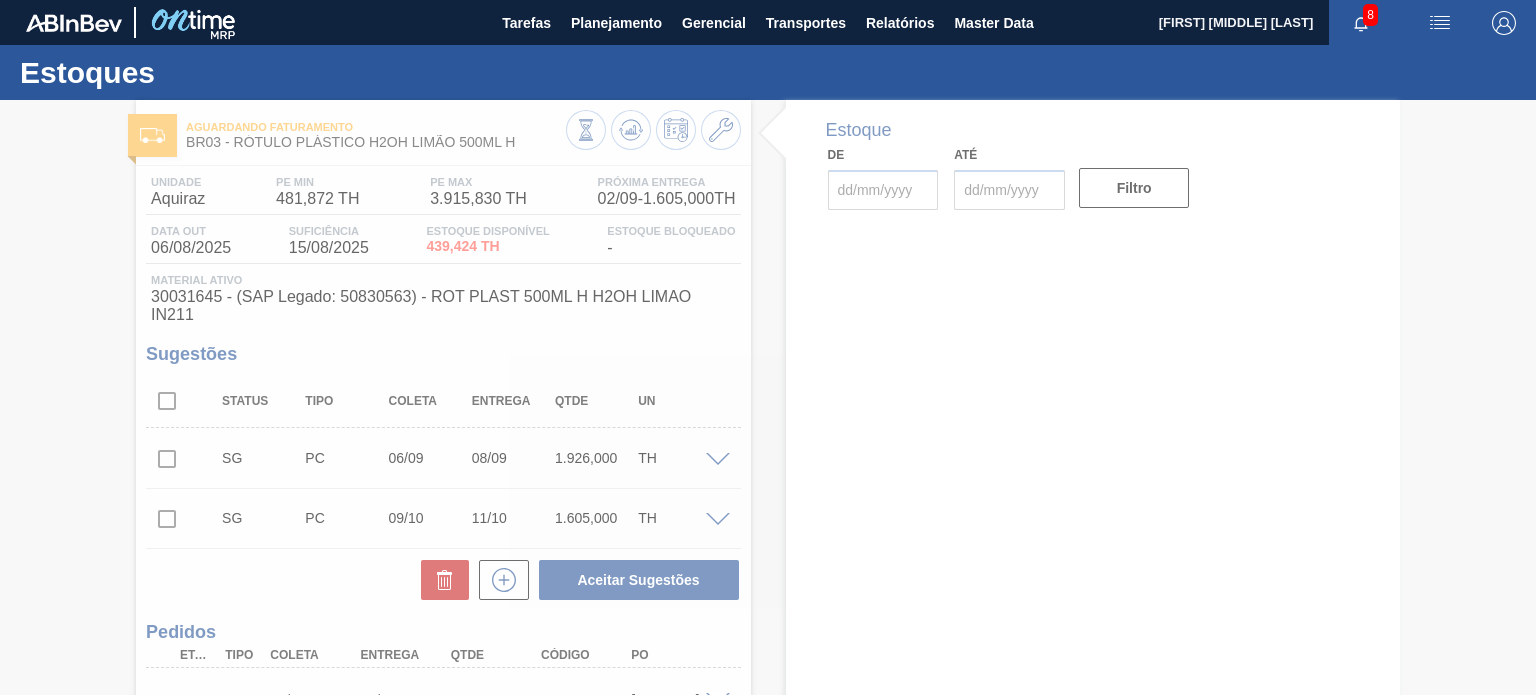 type on "07/08/2025" 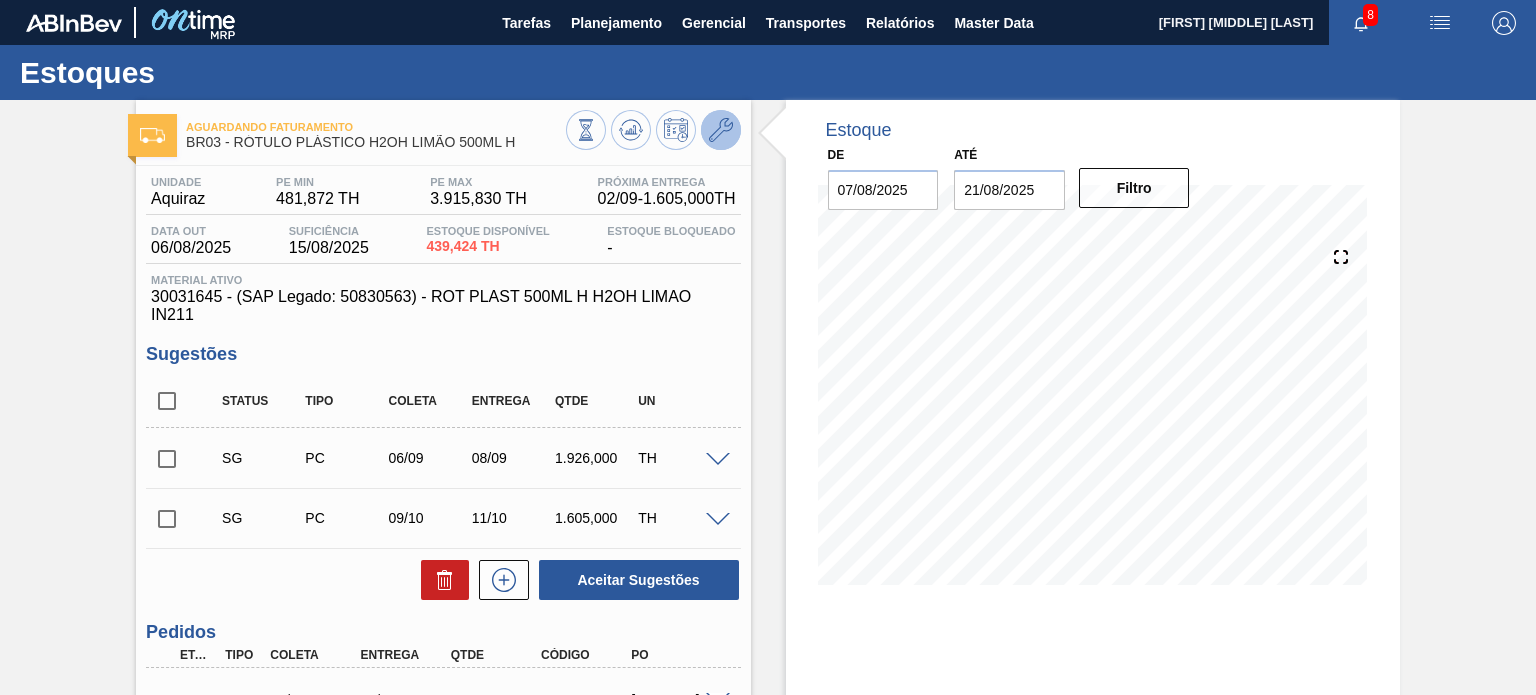 click 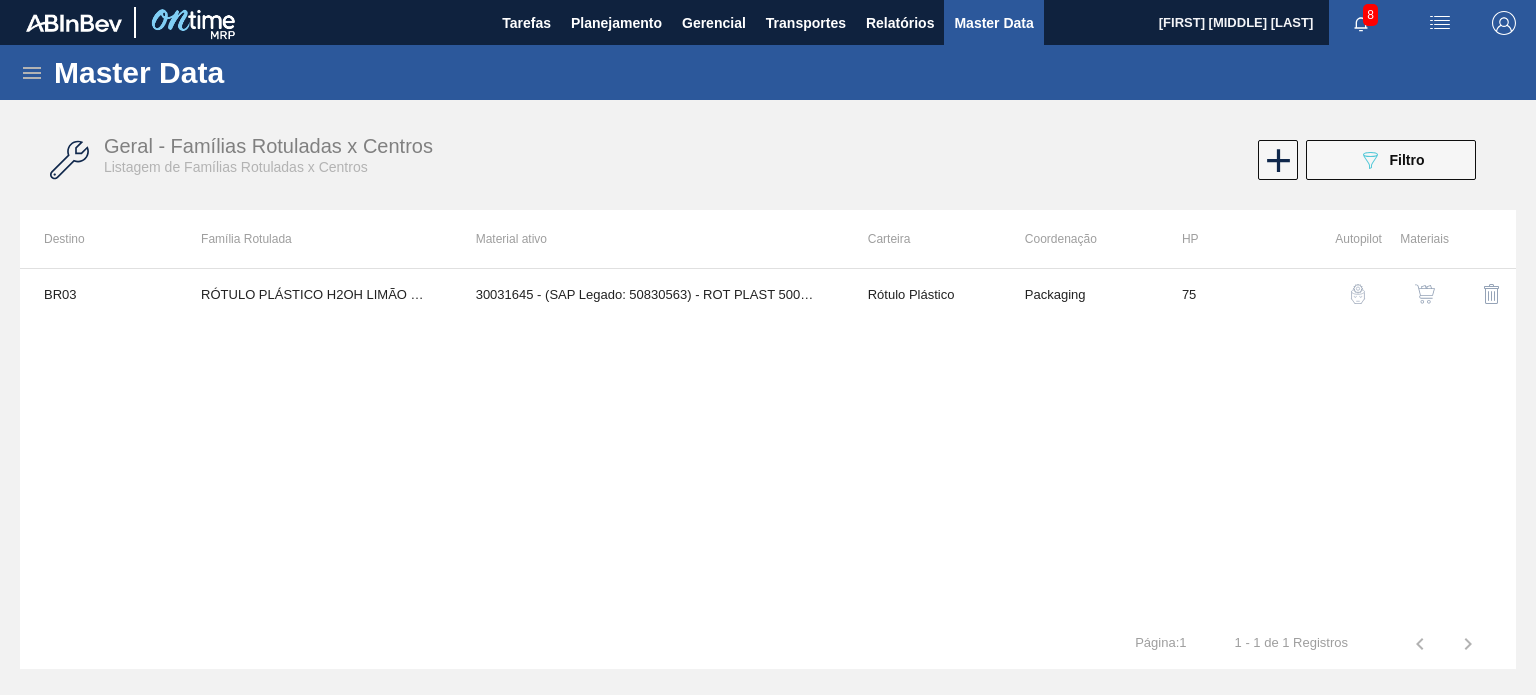 click at bounding box center [1425, 294] 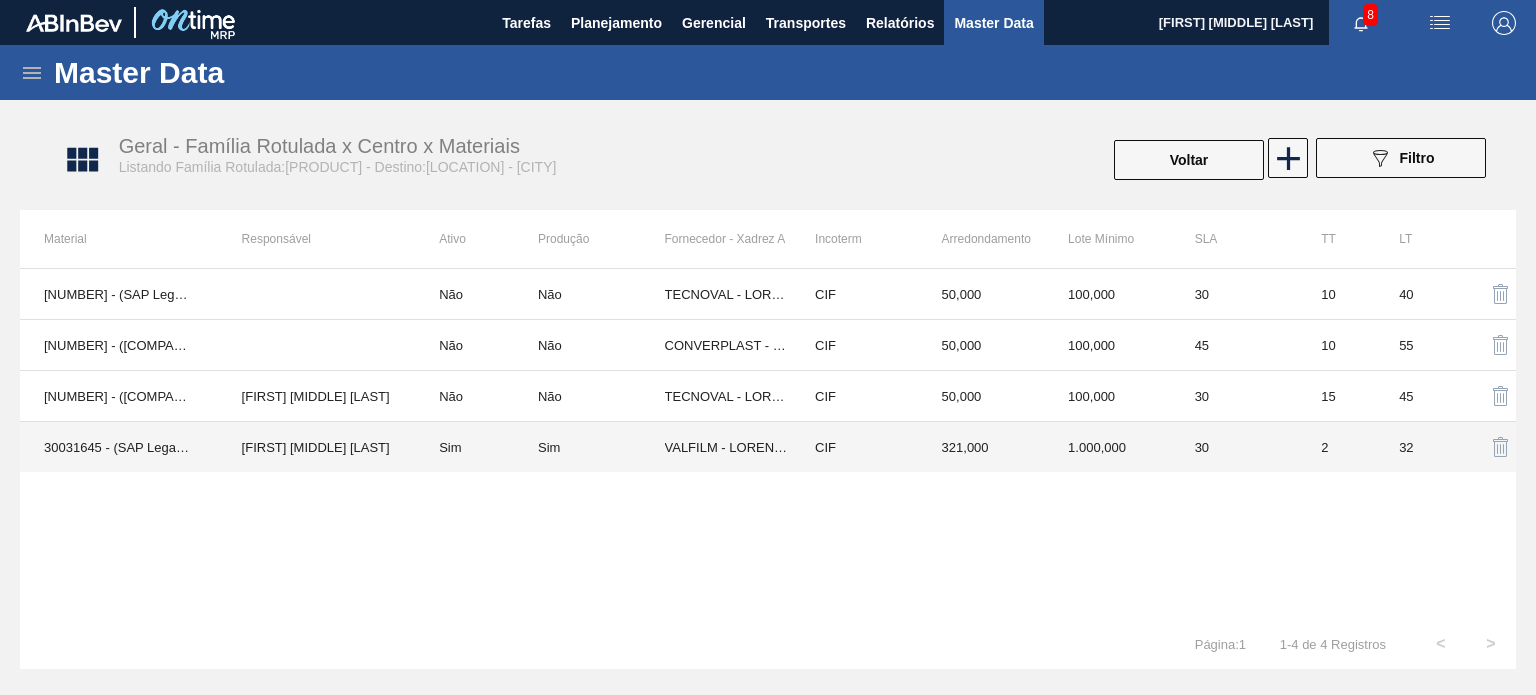 click on "CIF" at bounding box center (854, 447) 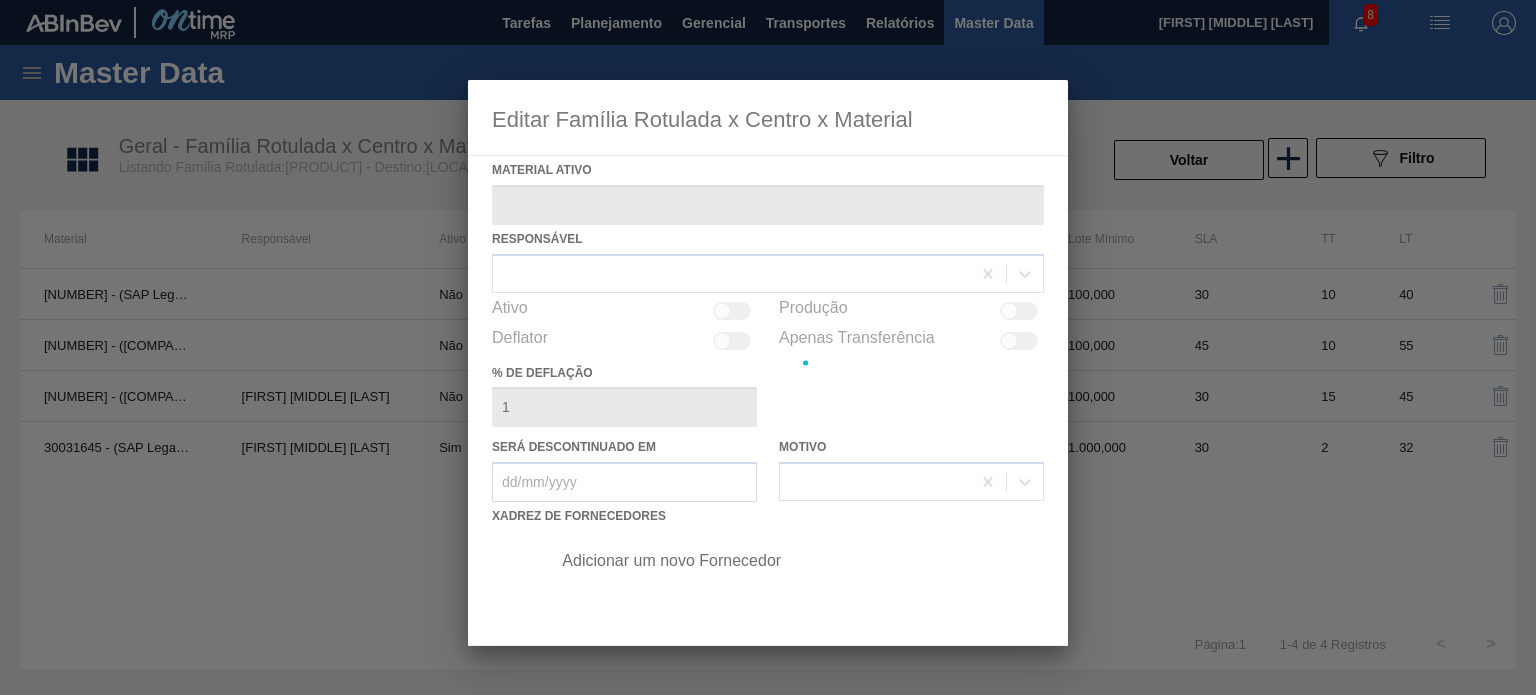 type on "30031645 - (SAP Legado: 50830563) - ROT PLAST 500ML H H2OH LIMAO IN211" 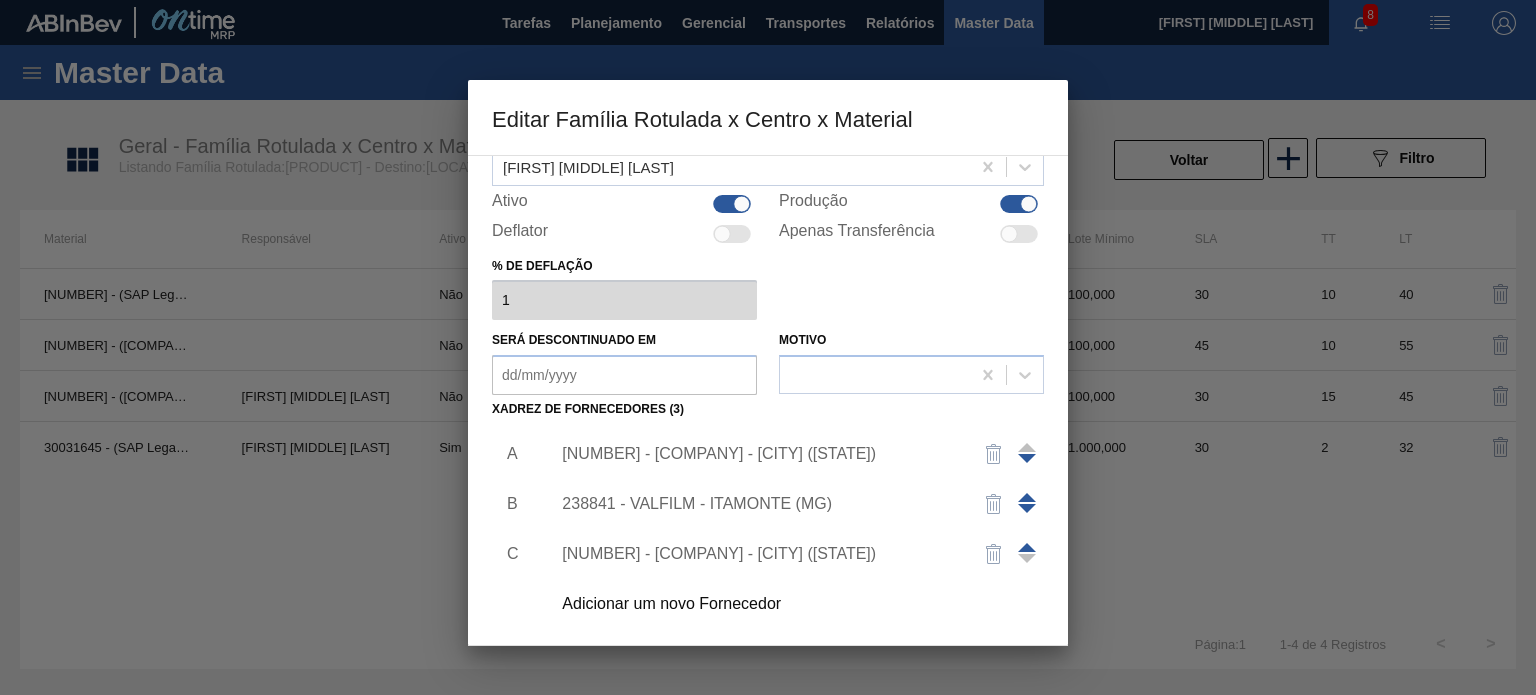 scroll, scrollTop: 204, scrollLeft: 0, axis: vertical 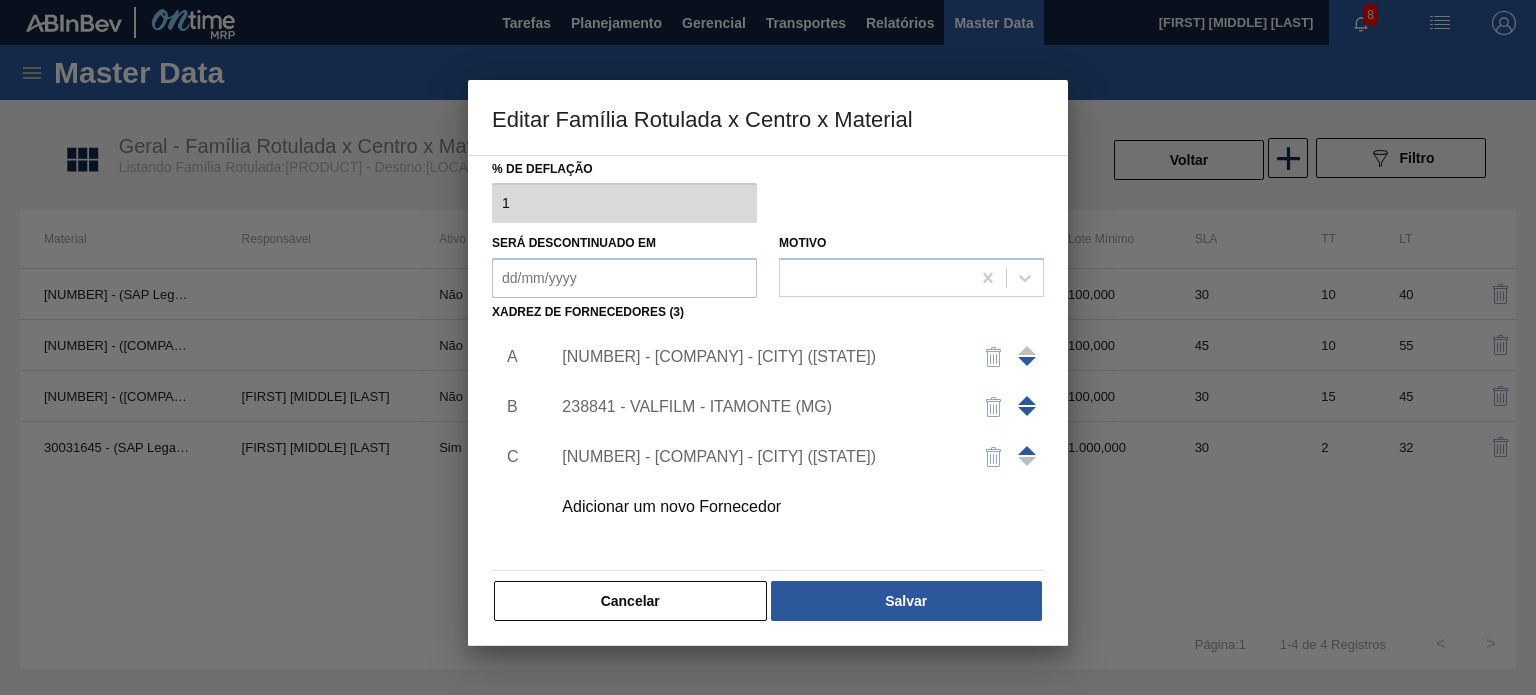 click on "Cancelar" at bounding box center (630, 601) 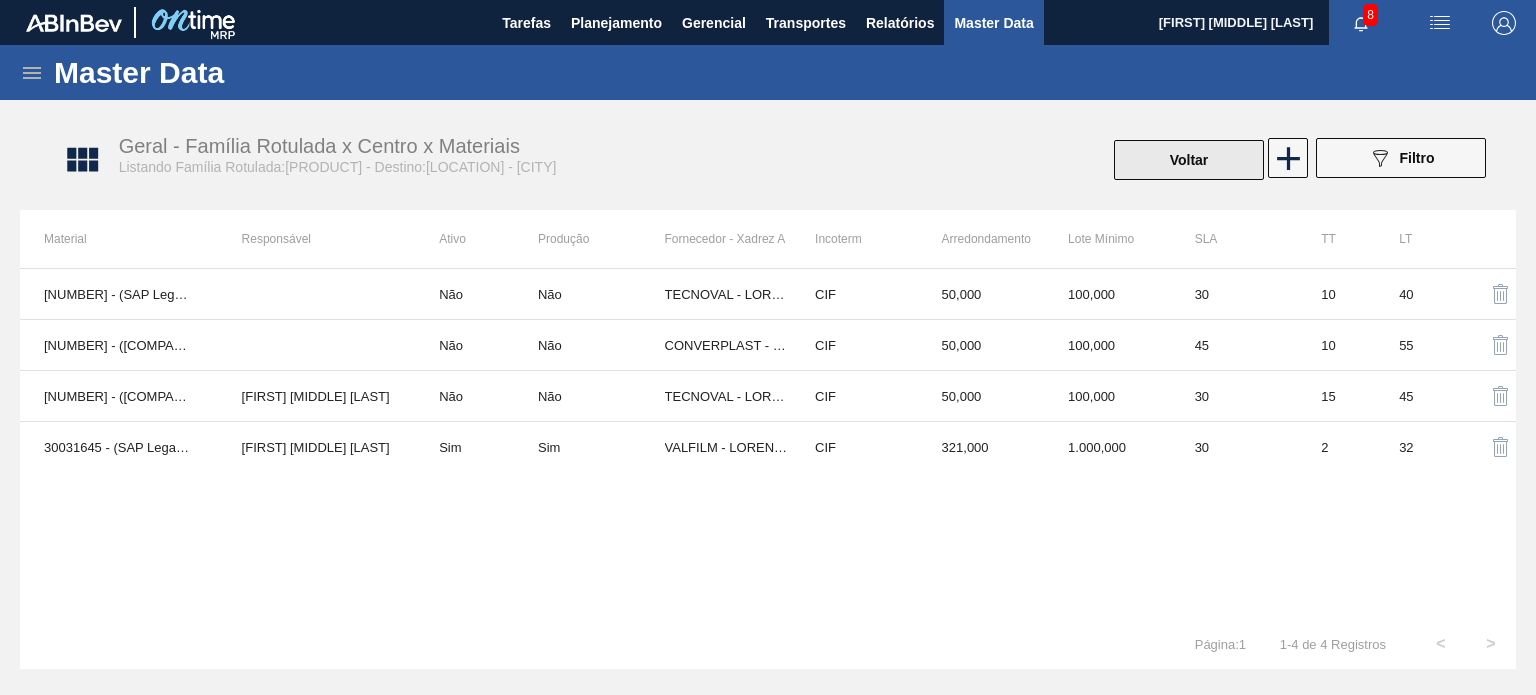 click on "Voltar" at bounding box center [1189, 160] 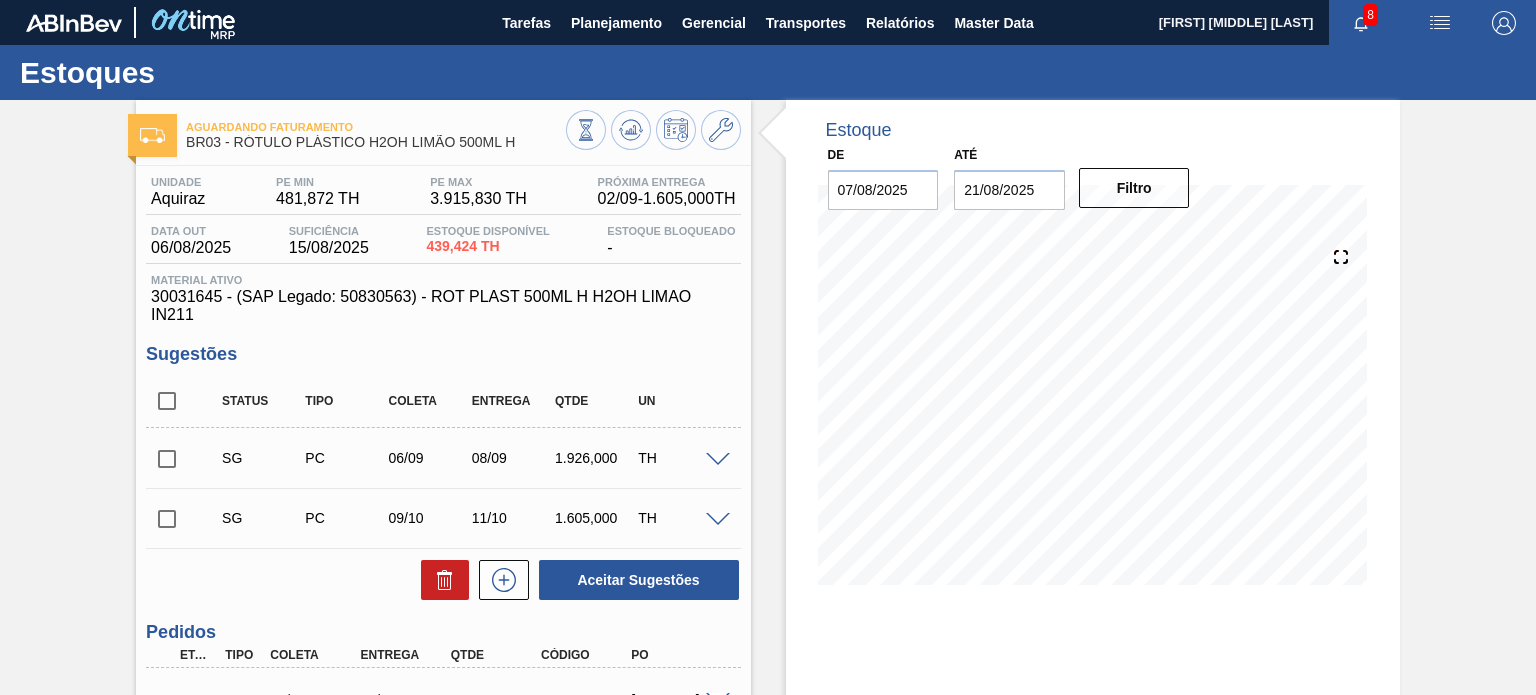 click on "21/08/2025" at bounding box center (1009, 190) 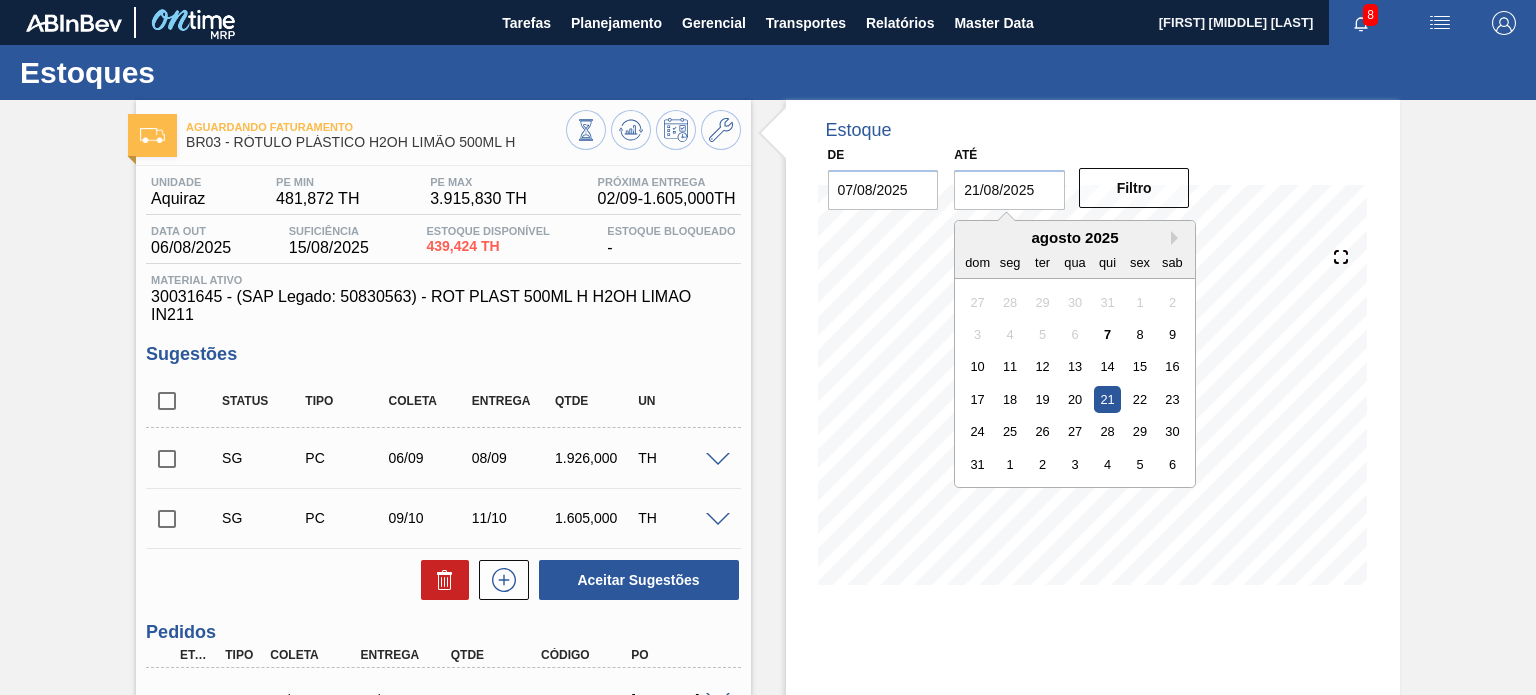 click on "agosto 2025 dom seg ter qua qui sex sab" at bounding box center [1075, 250] 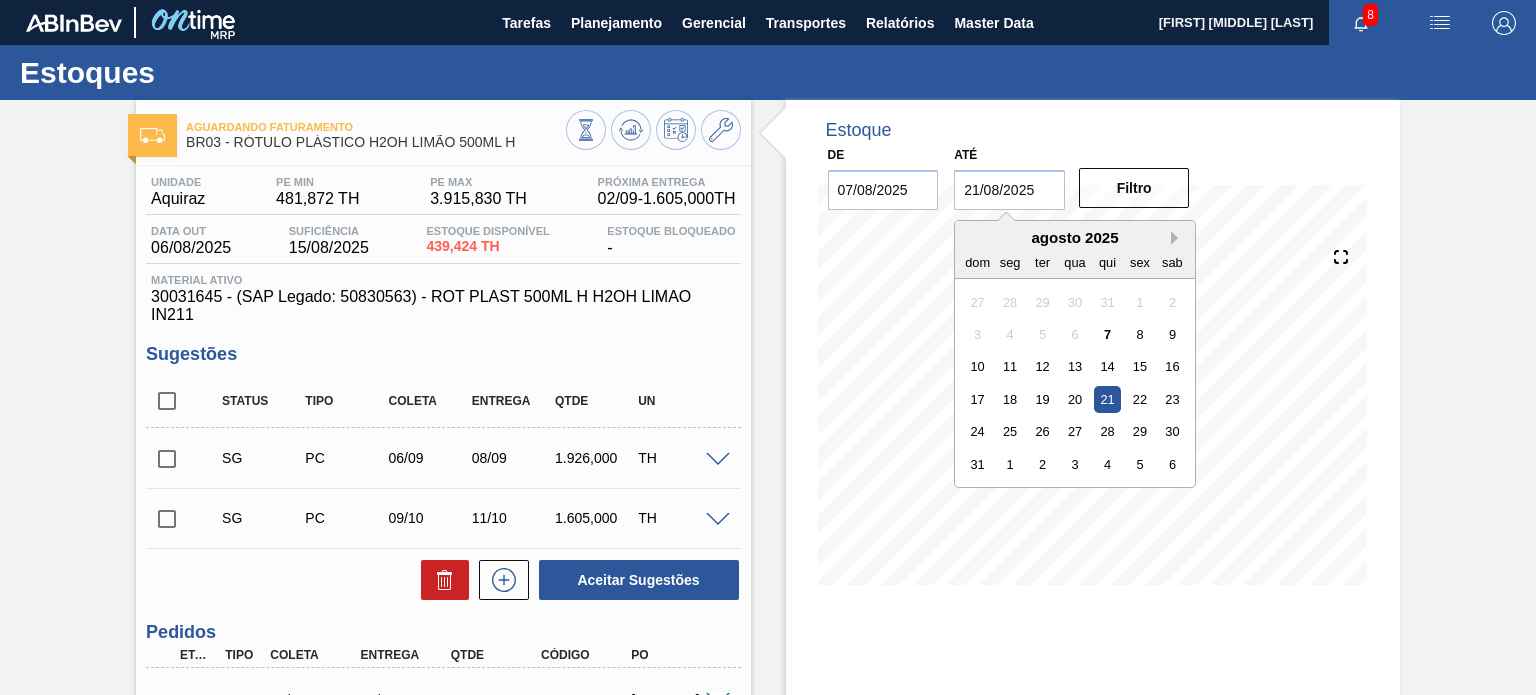 click on "Next Month" at bounding box center (1178, 238) 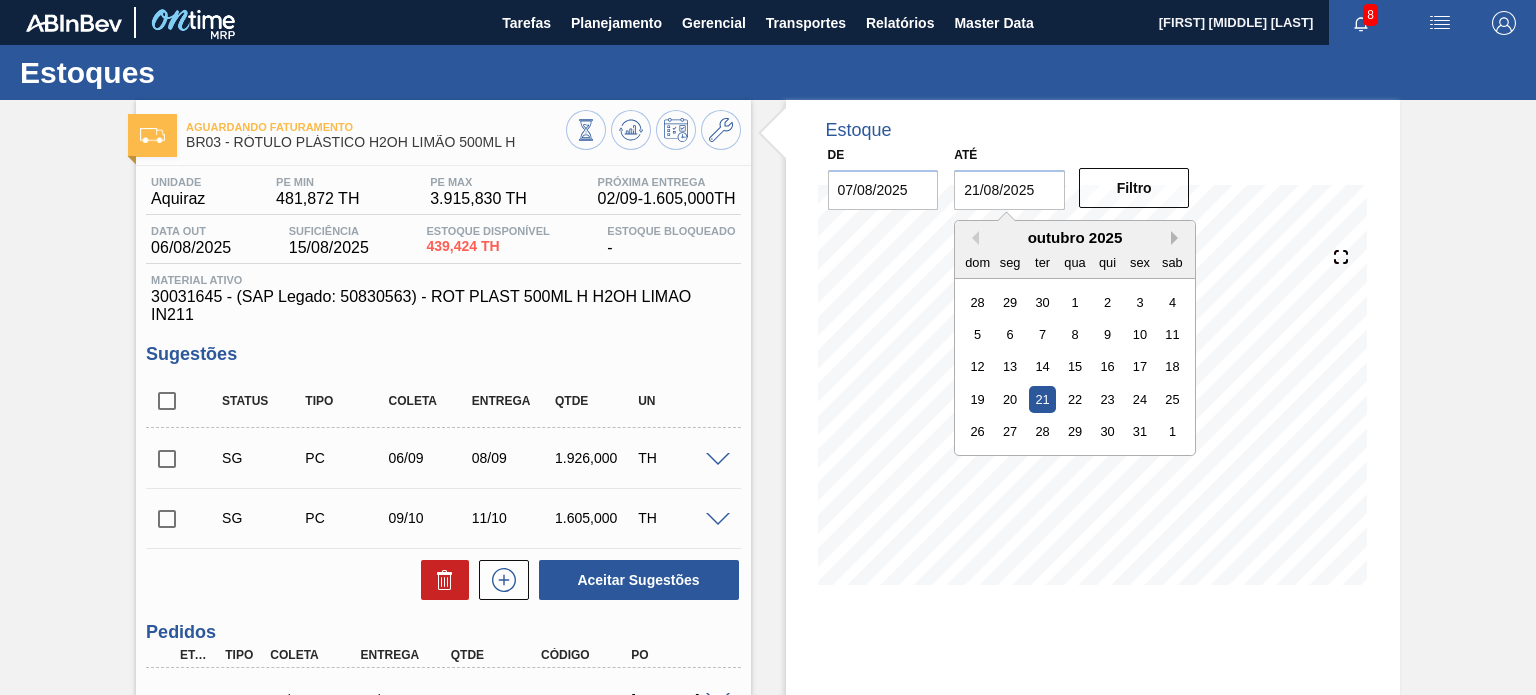 click on "Next Month" at bounding box center (1178, 238) 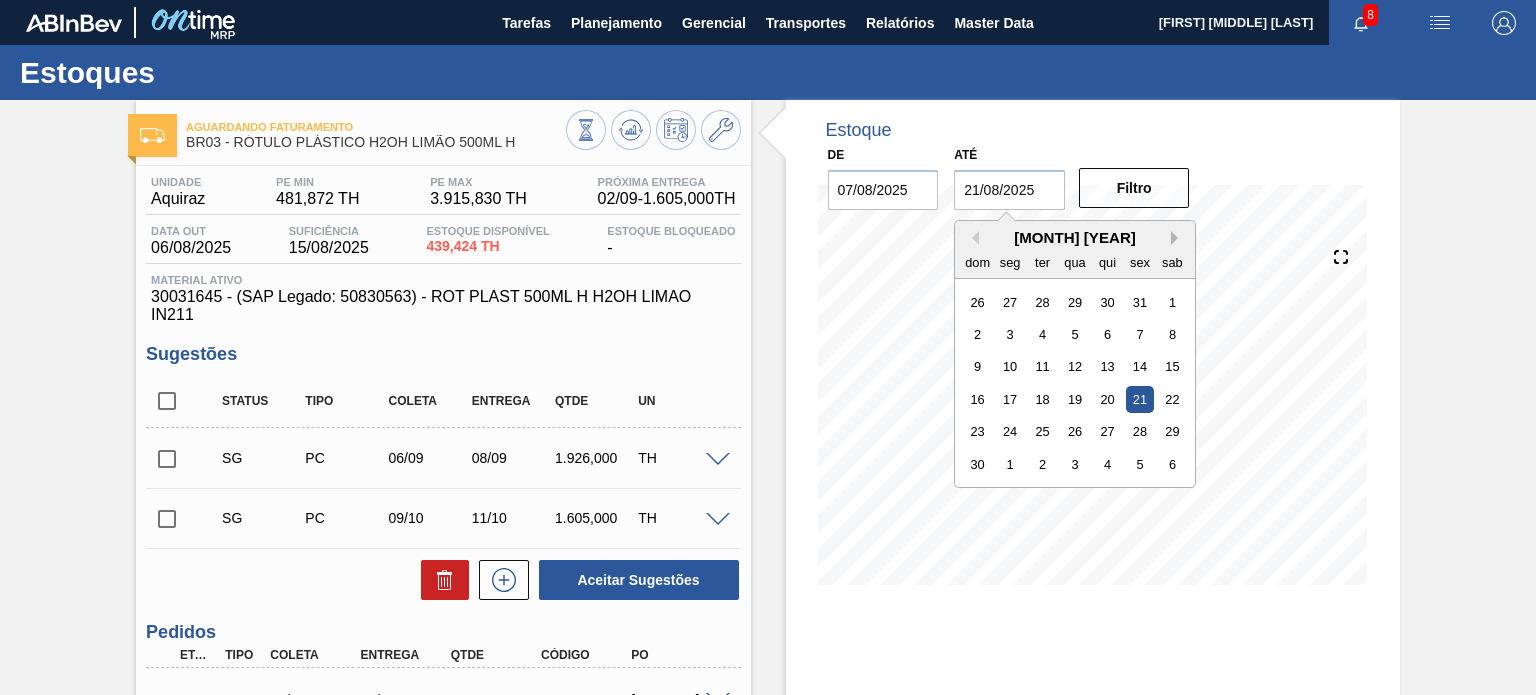 click on "Next Month" at bounding box center [1178, 238] 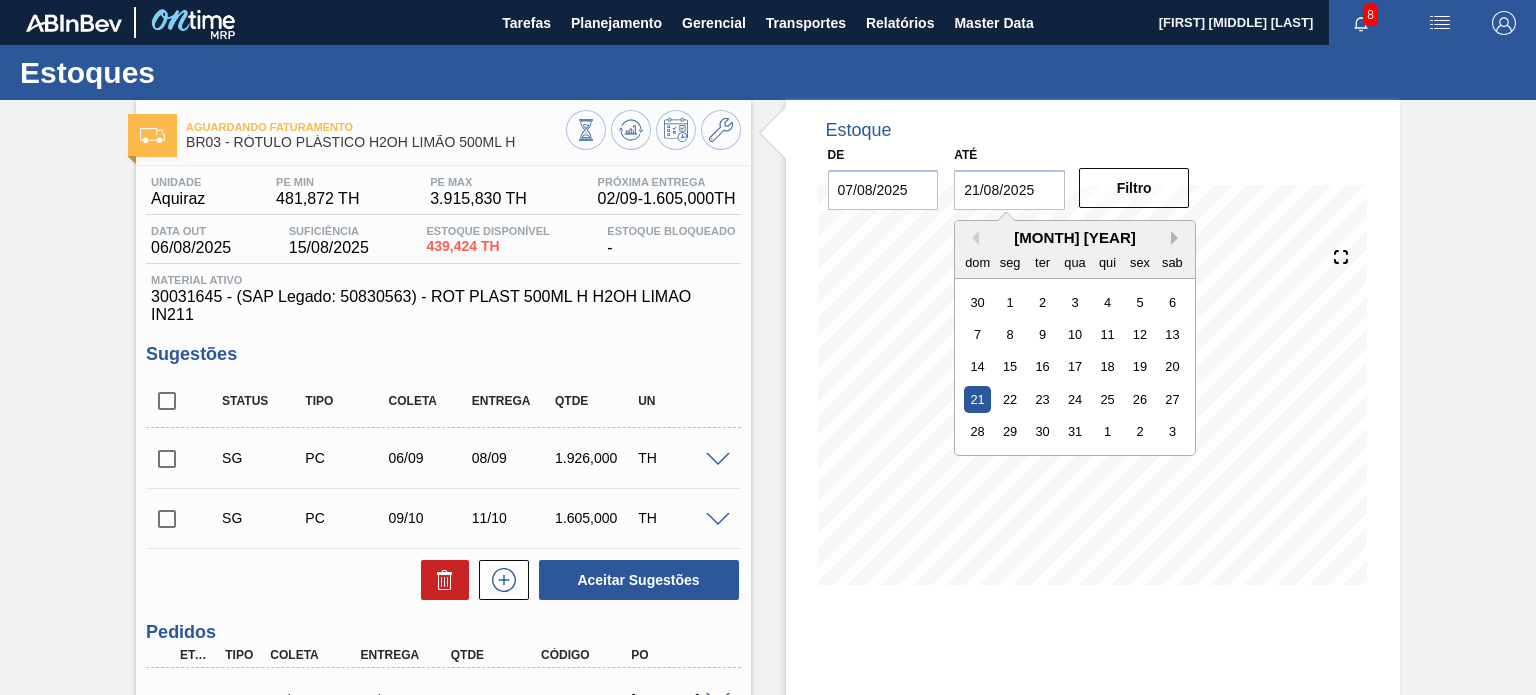 click on "Next Month" at bounding box center [1178, 238] 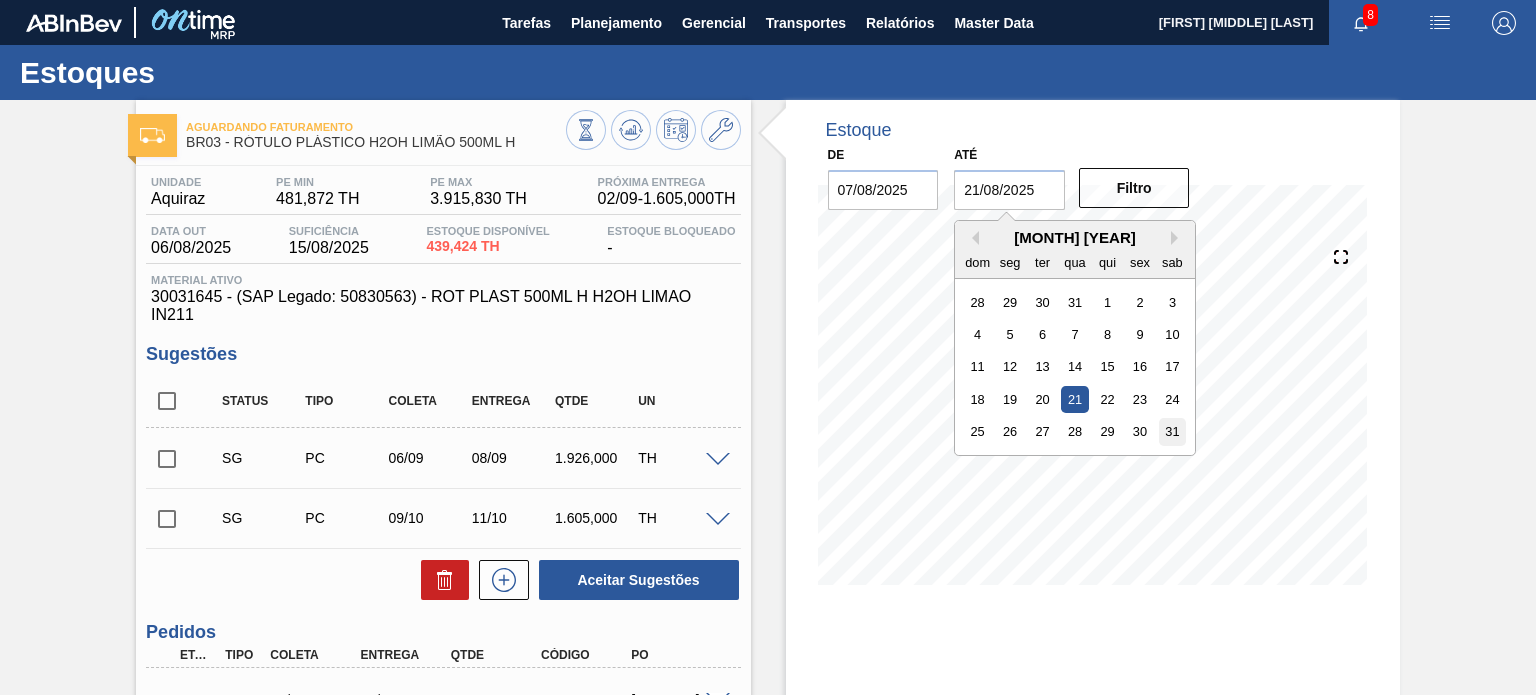 click on "31" at bounding box center (1172, 431) 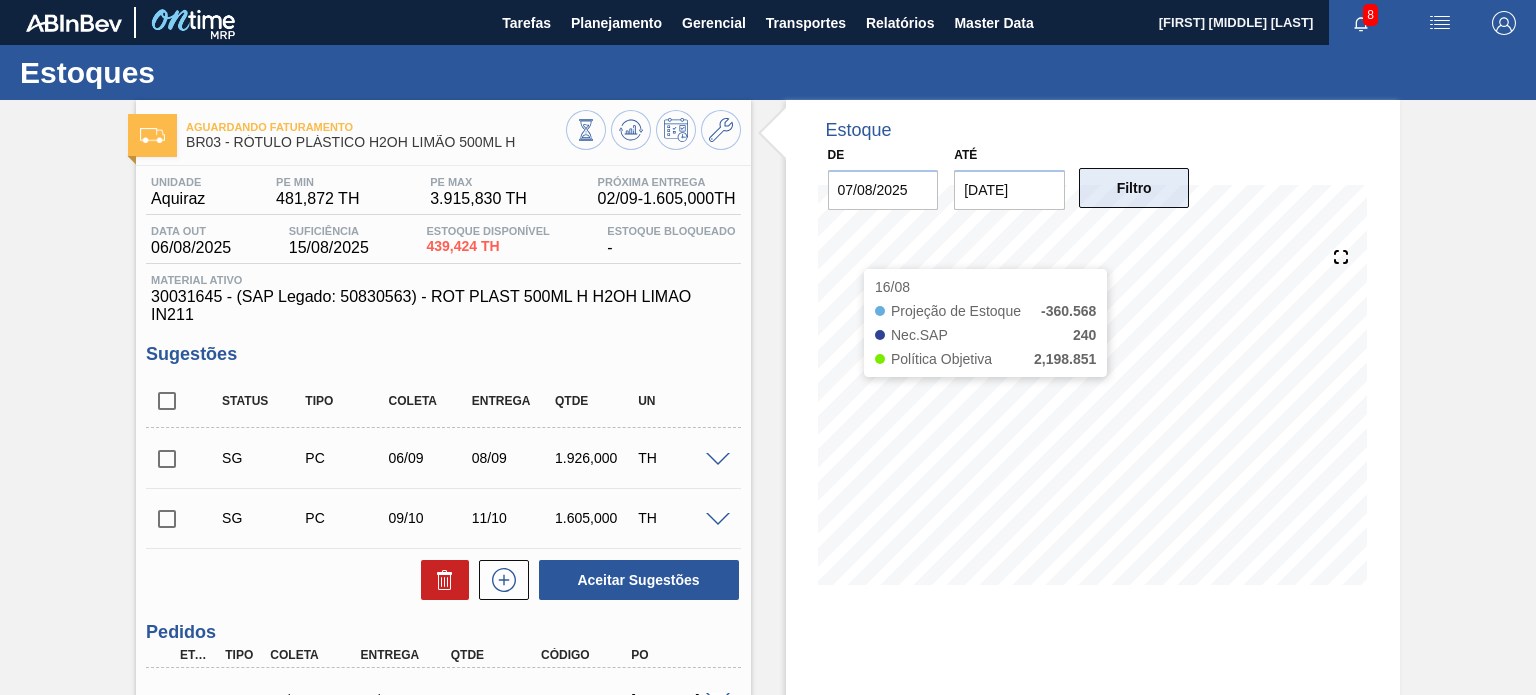 click on "Filtro" at bounding box center (1134, 188) 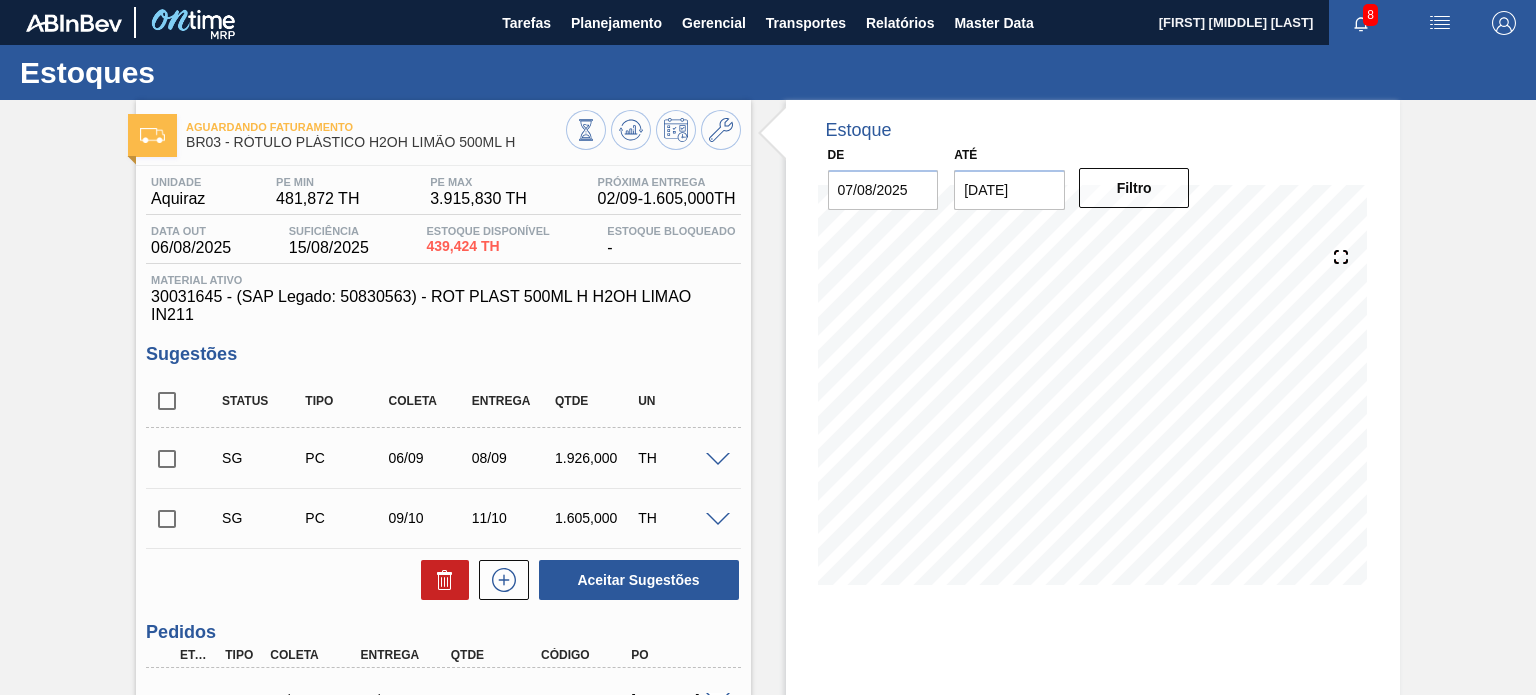 scroll, scrollTop: 196, scrollLeft: 0, axis: vertical 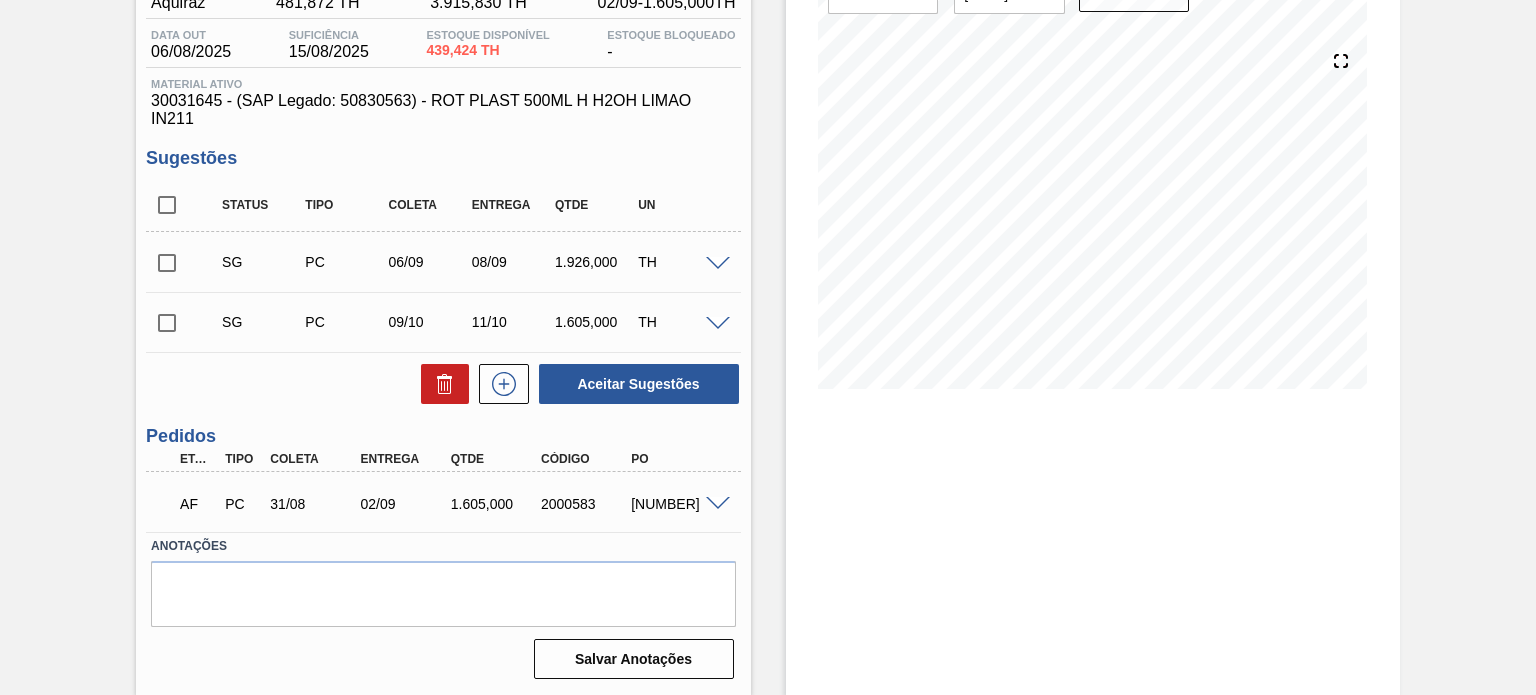click on "2000583" at bounding box center [585, 504] 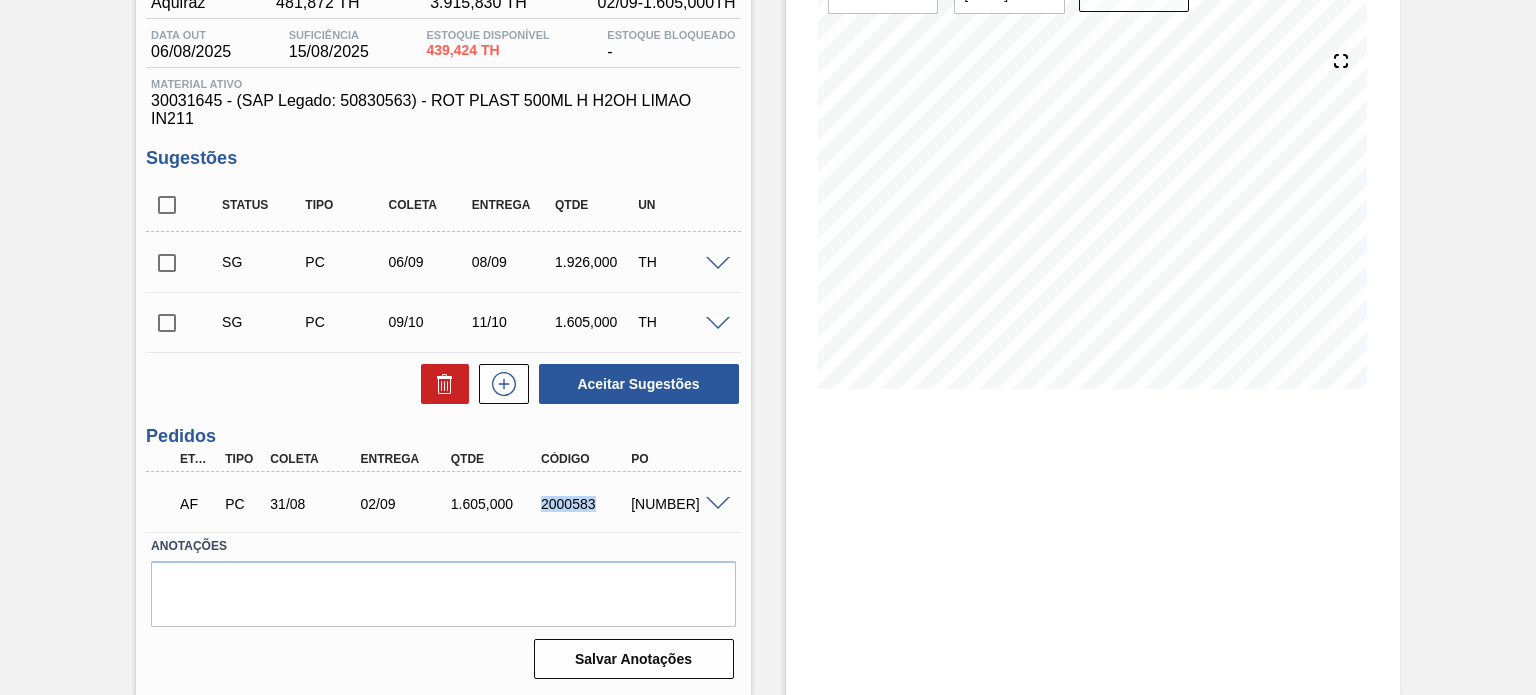 click on "2000583" at bounding box center (585, 504) 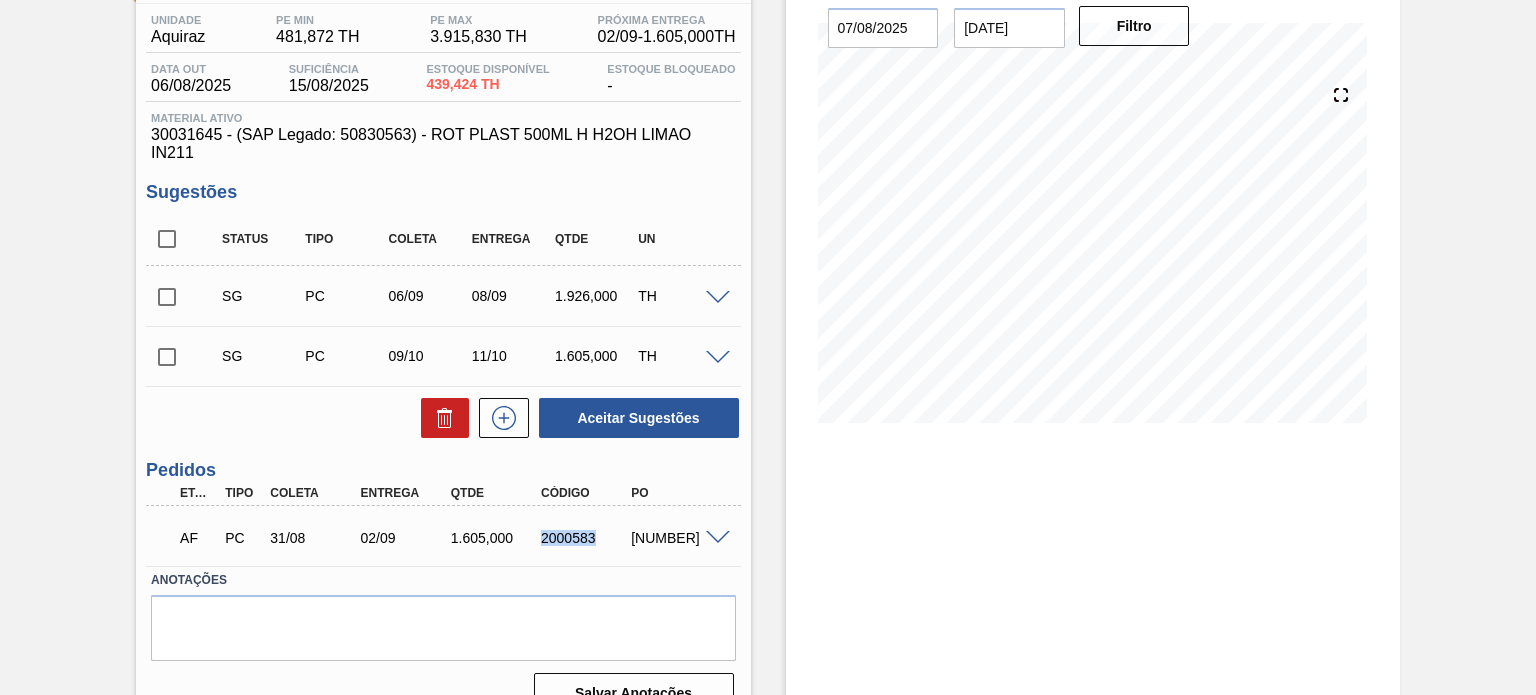 scroll, scrollTop: 196, scrollLeft: 0, axis: vertical 